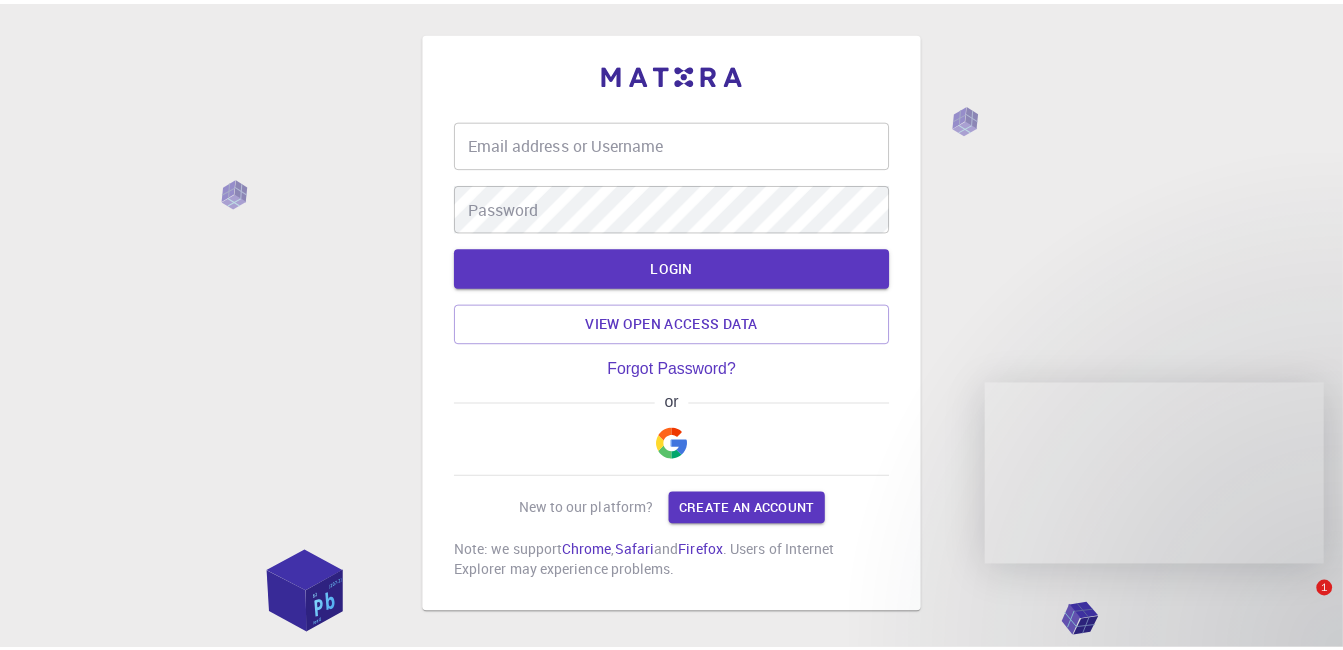 scroll, scrollTop: 0, scrollLeft: 0, axis: both 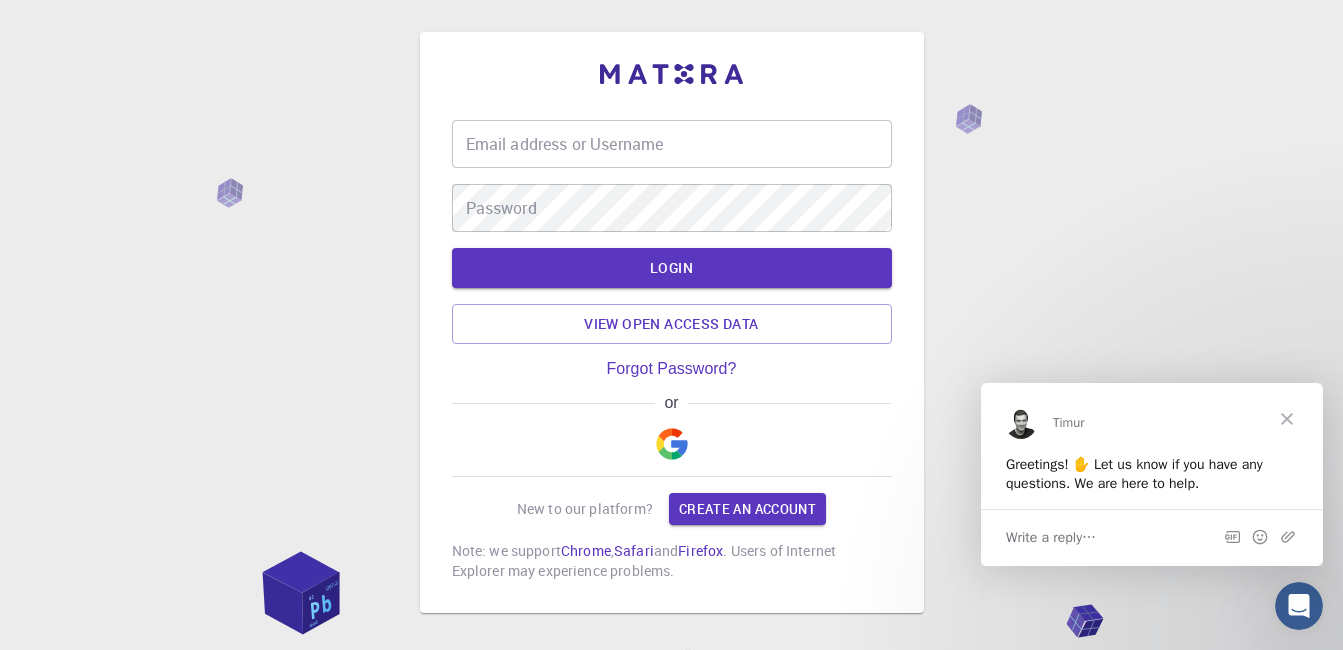 click on "Email address or Username" at bounding box center (672, 144) 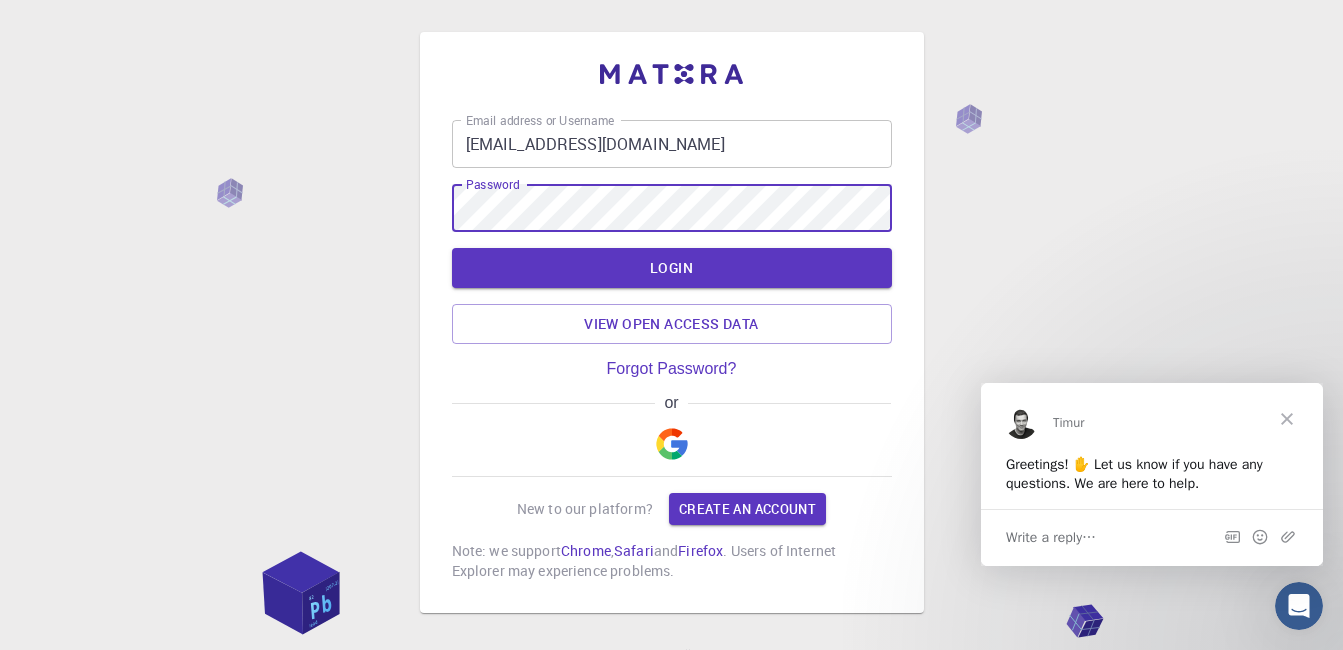 click on "LOGIN" at bounding box center [672, 268] 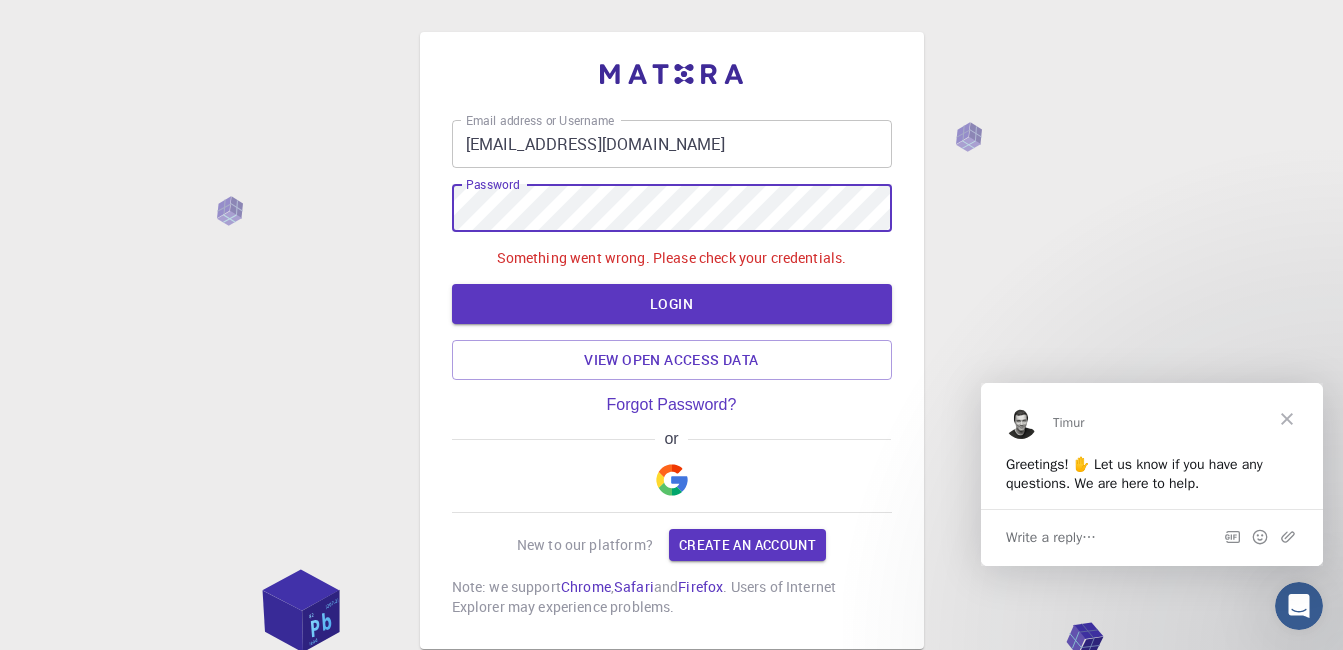 click on "Email address or Username [EMAIL_ADDRESS][DOMAIN_NAME] Email address or Username Password Password Something went wrong. Please check your credentials. LOGIN View open access data Forgot Password? or New to our platform? Create an account Note: we support  Chrome ,  Safari  and  Firefox . Users of Internet Explorer may experience problems." at bounding box center (672, 340) 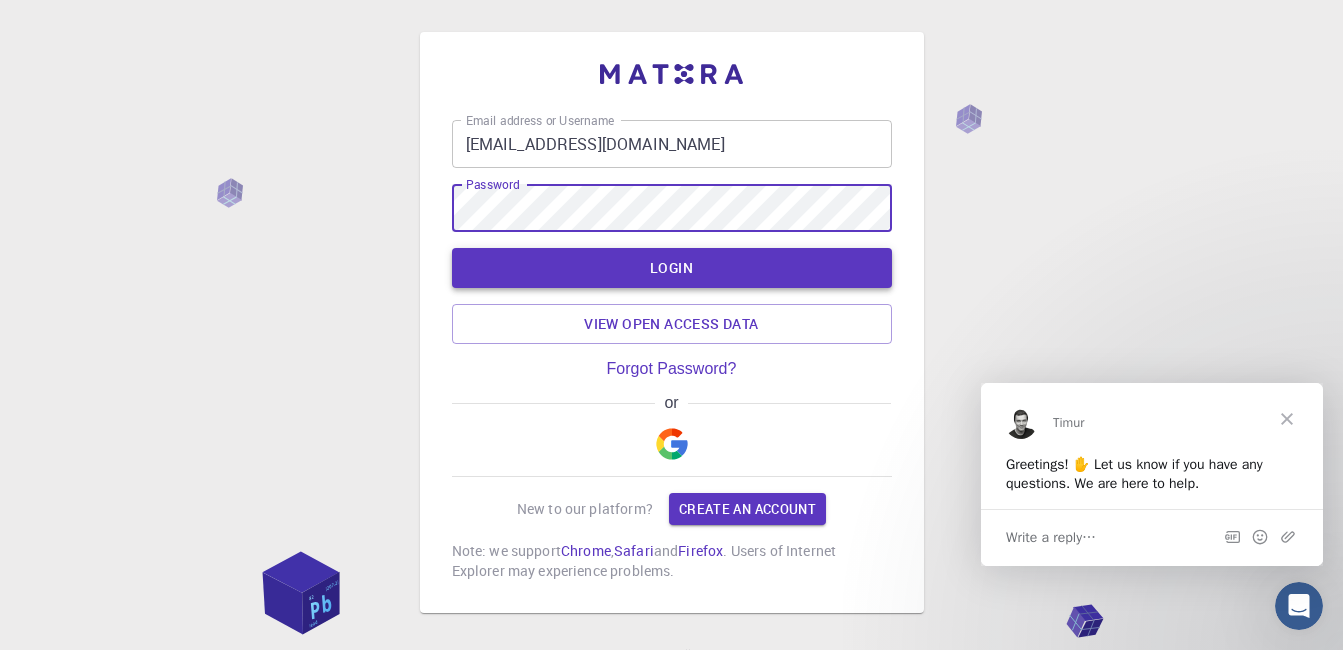 click on "LOGIN" at bounding box center (672, 268) 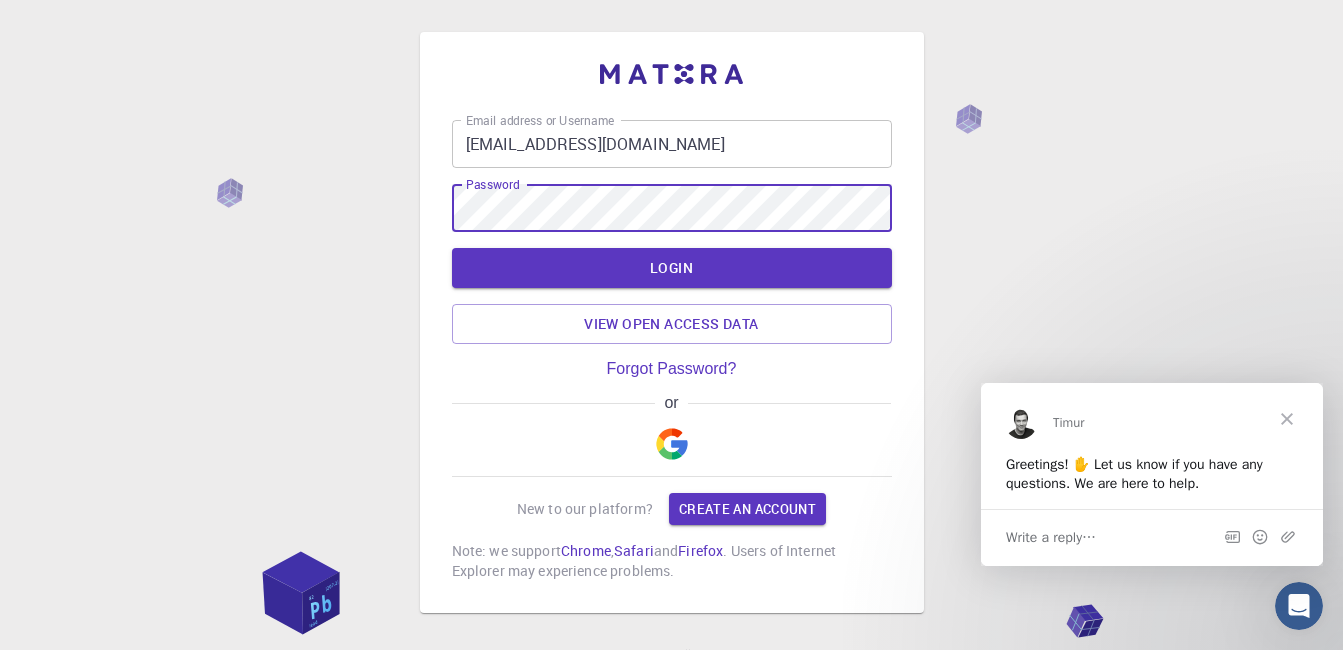 click on "LOGIN" at bounding box center [672, 268] 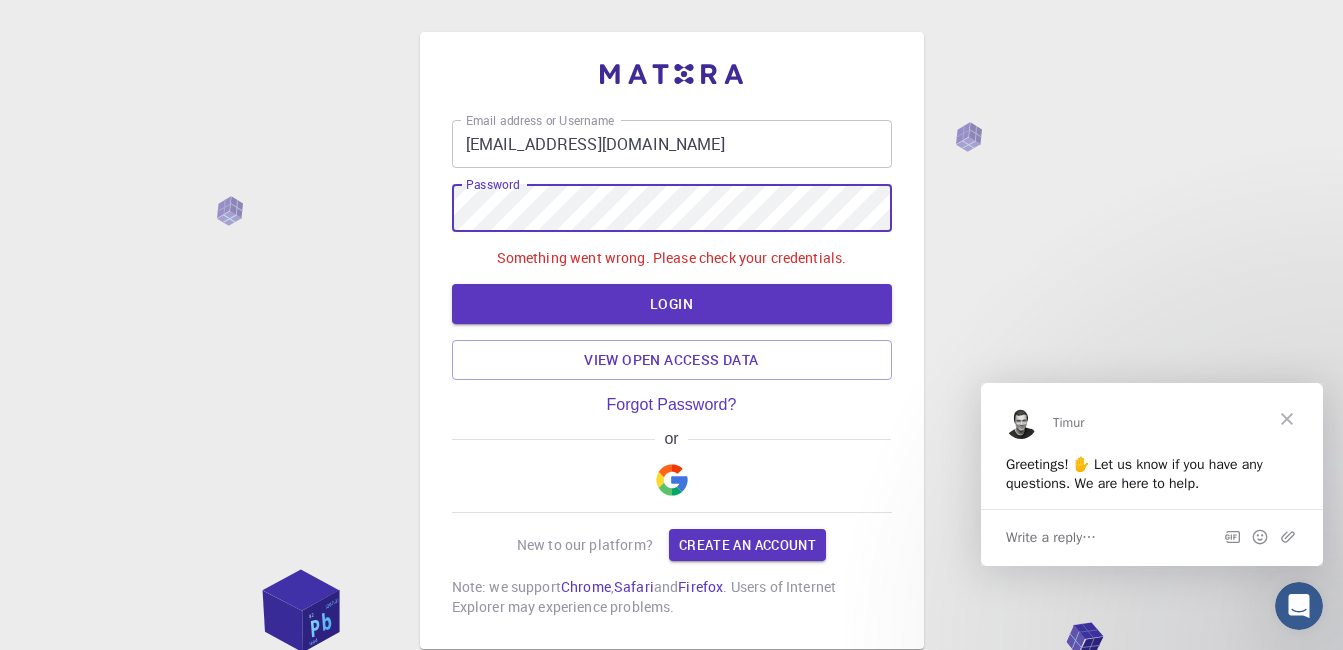 click on "Email address or Username [EMAIL_ADDRESS][DOMAIN_NAME] Email address or Username Password Password Something went wrong. Please check your credentials. LOGIN View open access data Forgot Password? or New to our platform? Create an account Note: we support  Chrome ,  Safari  and  Firefox . Users of Internet Explorer may experience problems." at bounding box center (672, 340) 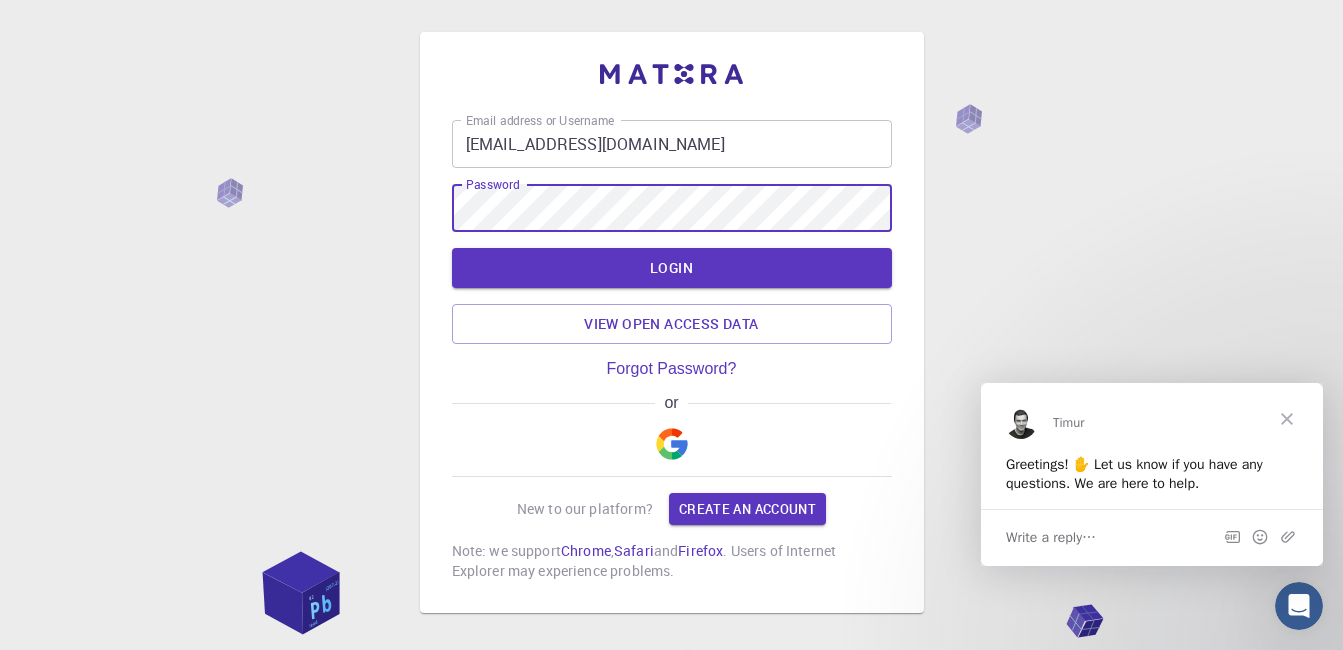 click on "LOGIN" at bounding box center [672, 268] 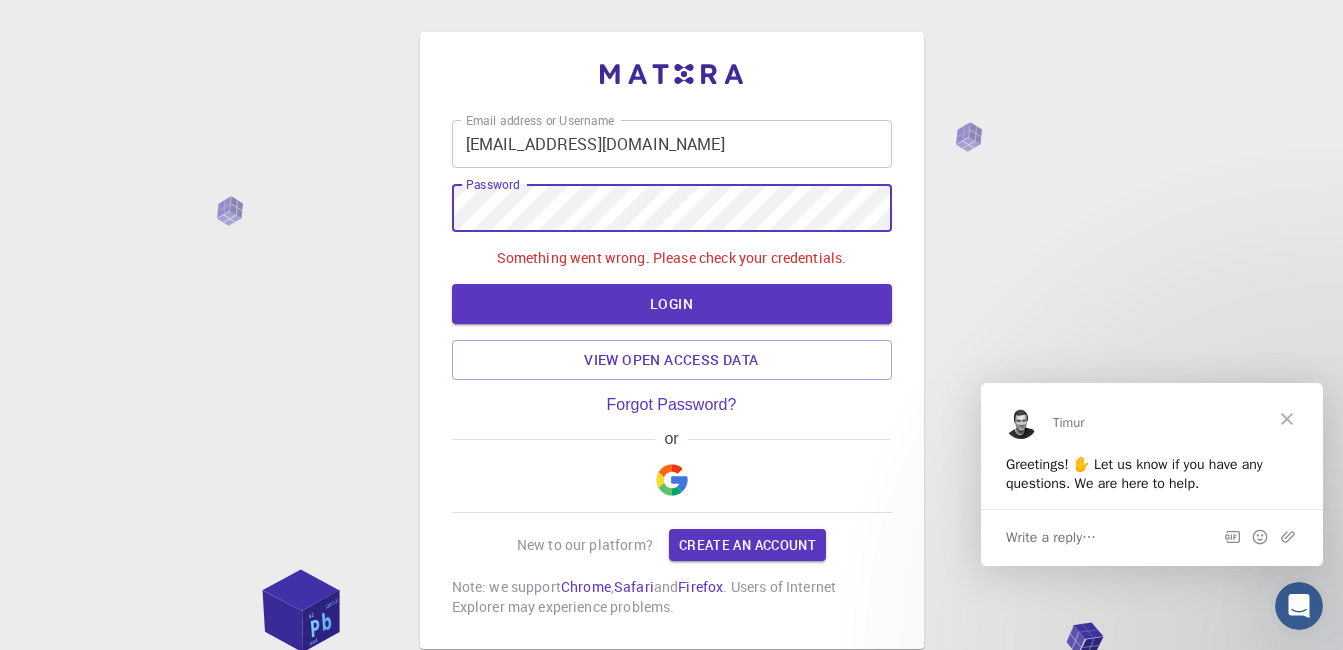 click on "Email address or Username [EMAIL_ADDRESS][DOMAIN_NAME] Email address or Username Password Password Something went wrong. Please check your credentials. LOGIN View open access data Forgot Password? or New to our platform? Create an account Note: we support  Chrome ,  Safari  and  Firefox . Users of Internet Explorer may experience problems." at bounding box center (672, 340) 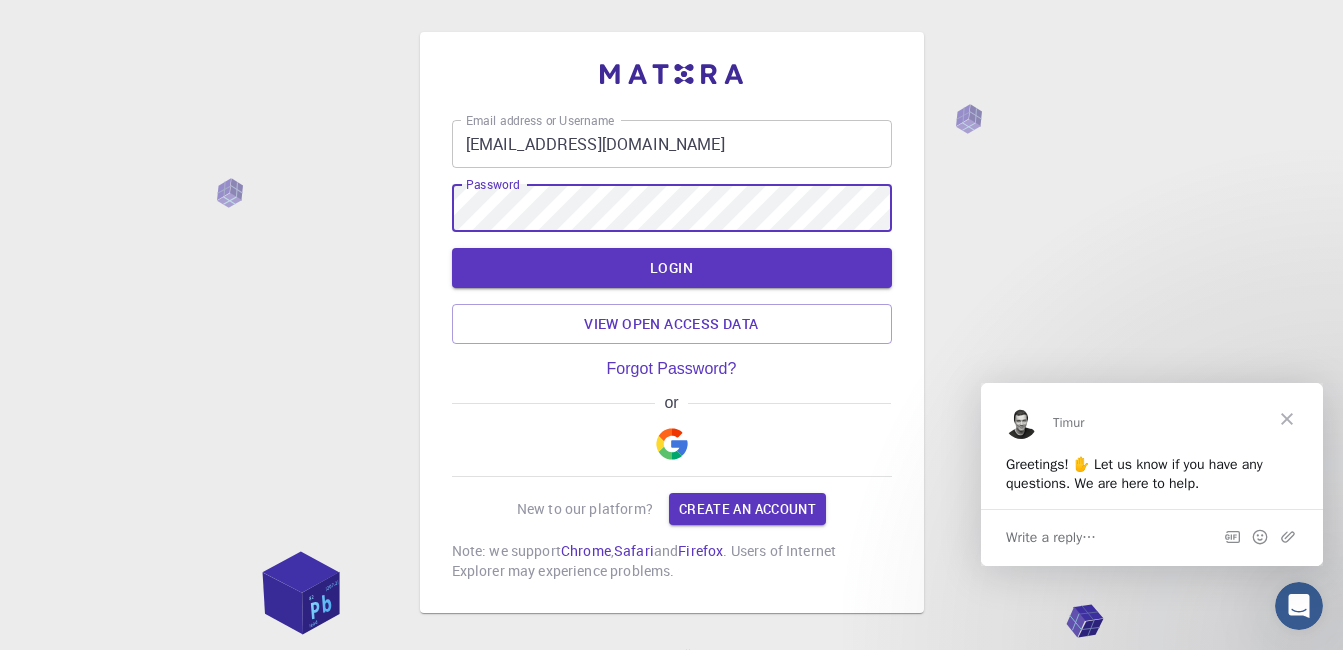 click on "LOGIN" at bounding box center [672, 268] 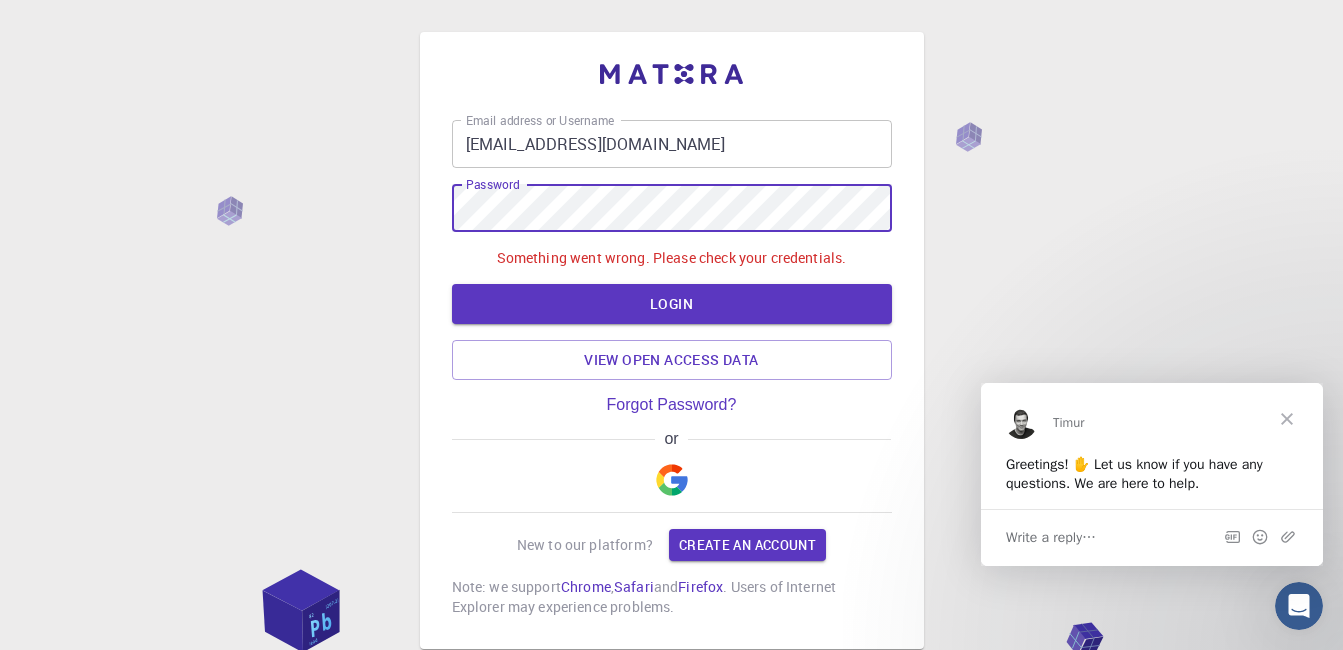 click on "[EMAIL_ADDRESS][DOMAIN_NAME]" at bounding box center (672, 144) 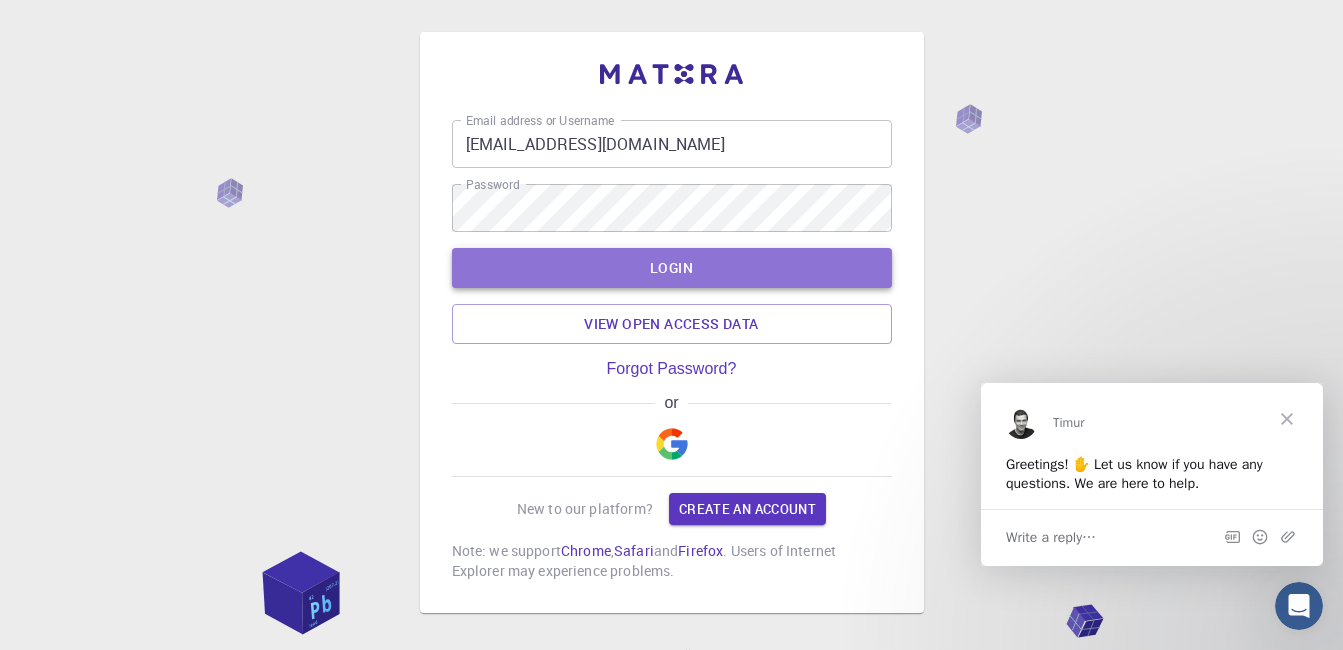 click on "LOGIN" at bounding box center [672, 268] 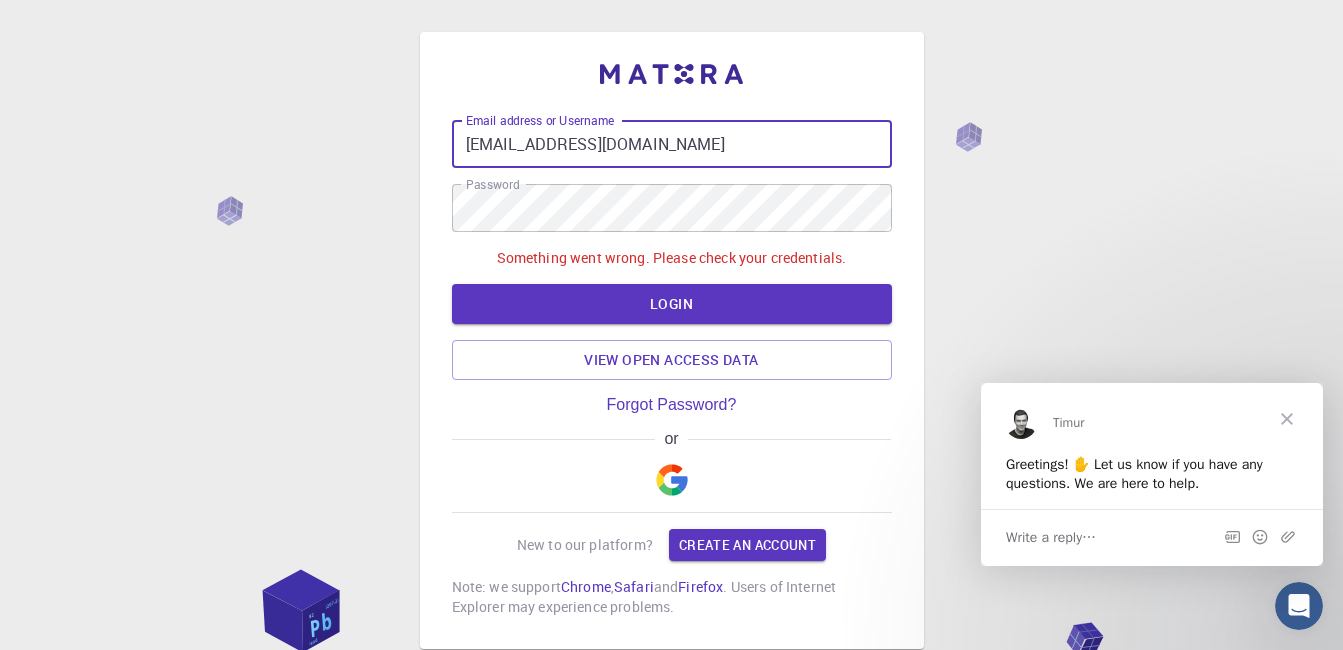 drag, startPoint x: 728, startPoint y: 149, endPoint x: 407, endPoint y: 181, distance: 322.59106 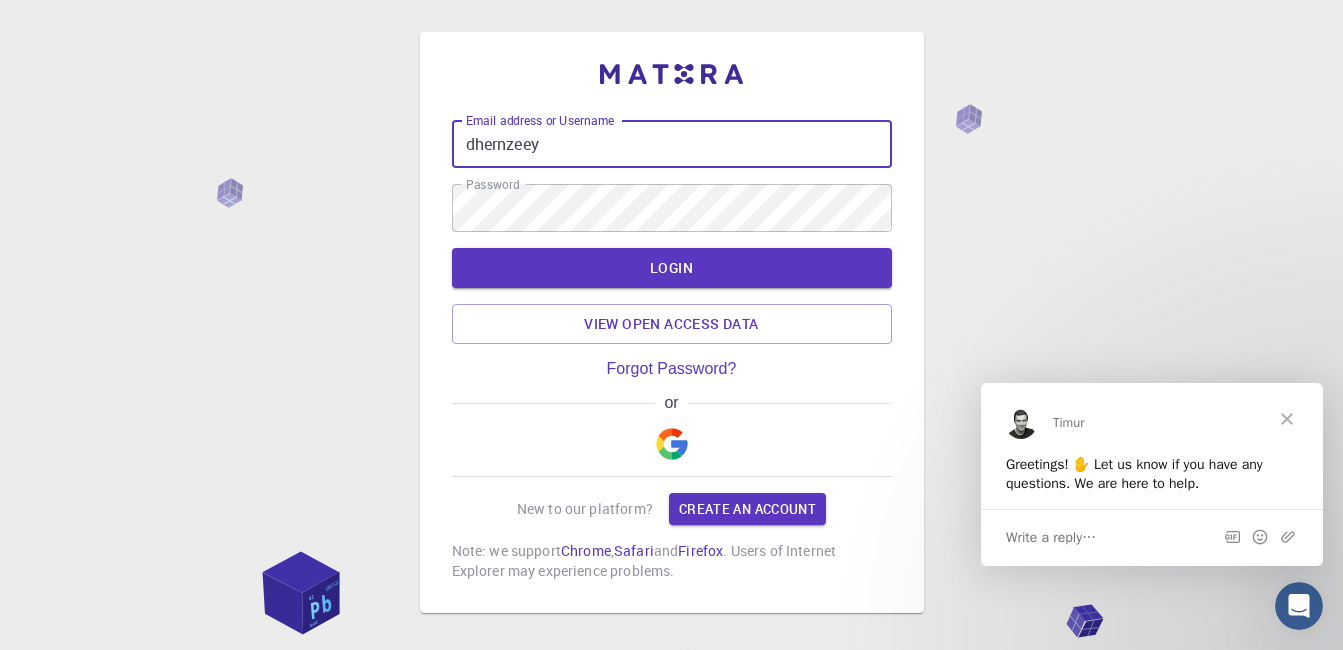 type on "dhernzeey" 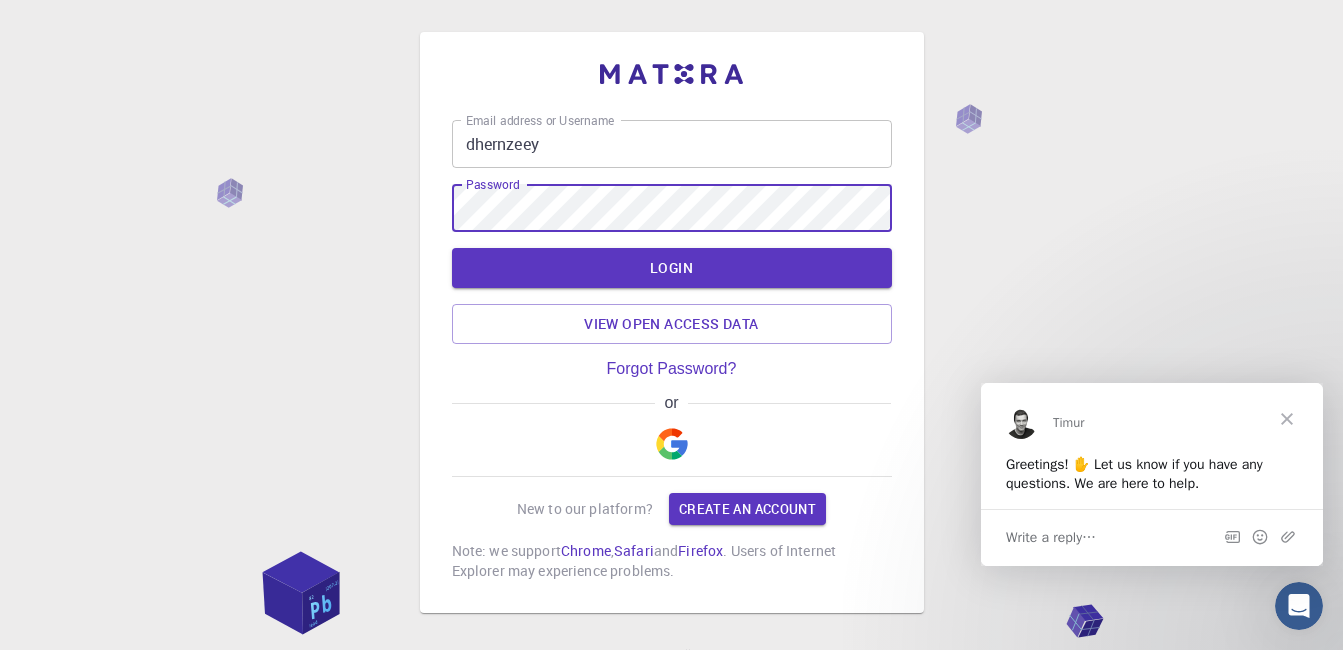 click on "LOGIN" at bounding box center [672, 268] 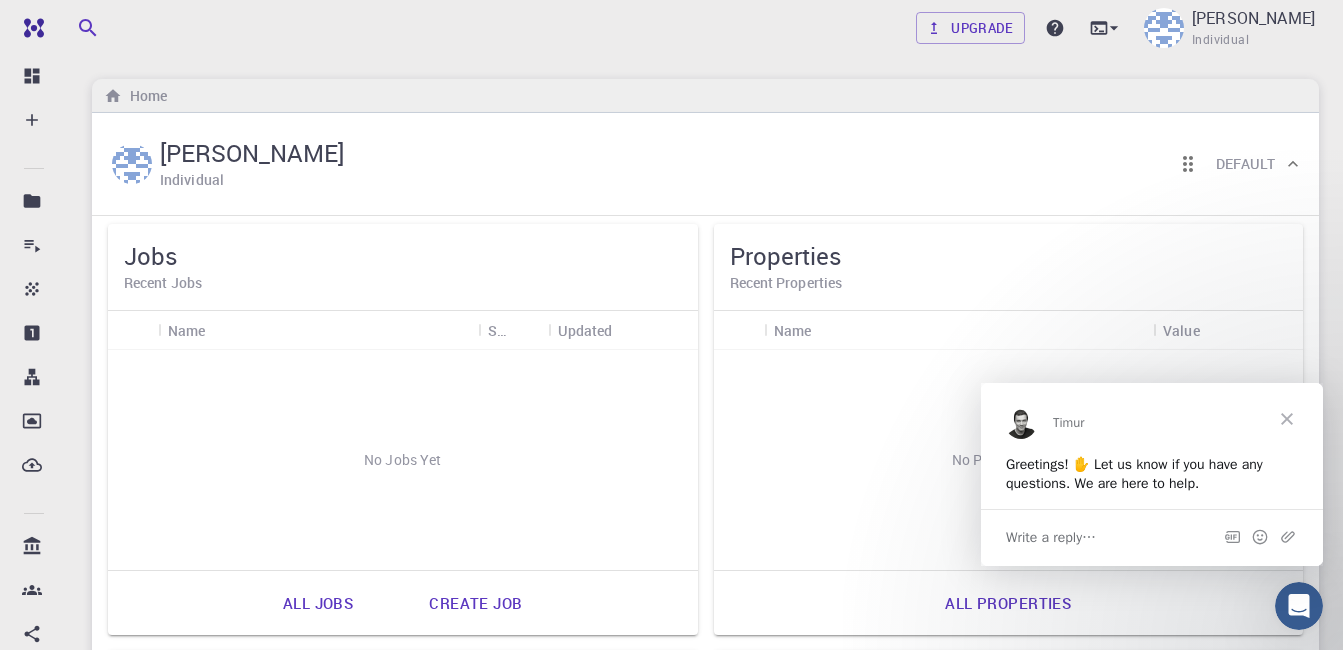 scroll, scrollTop: 0, scrollLeft: 0, axis: both 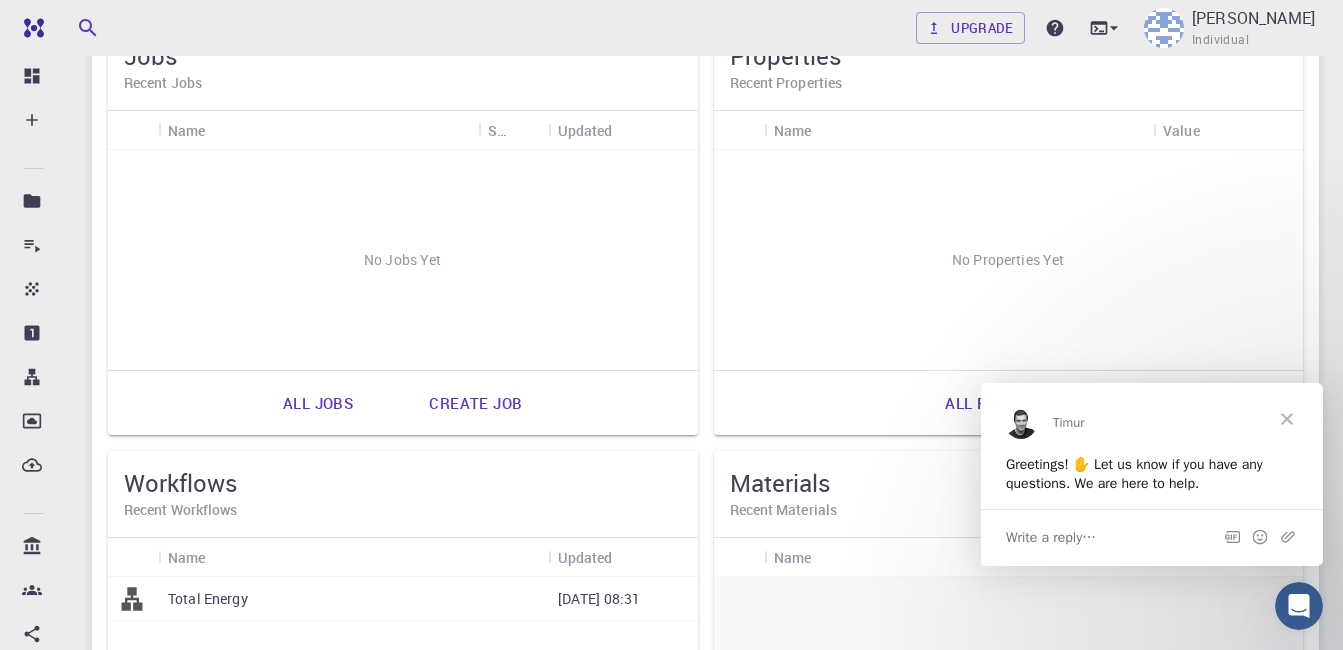 click on "Create job" at bounding box center [475, 403] 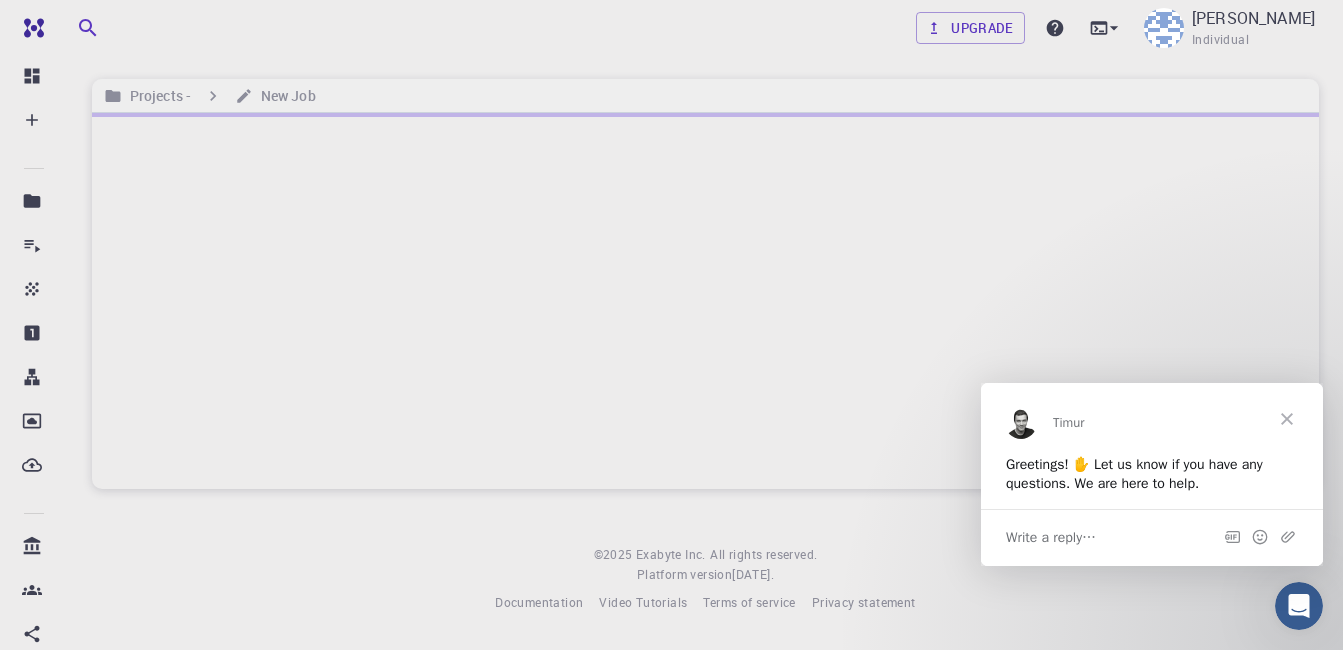 scroll, scrollTop: 0, scrollLeft: 0, axis: both 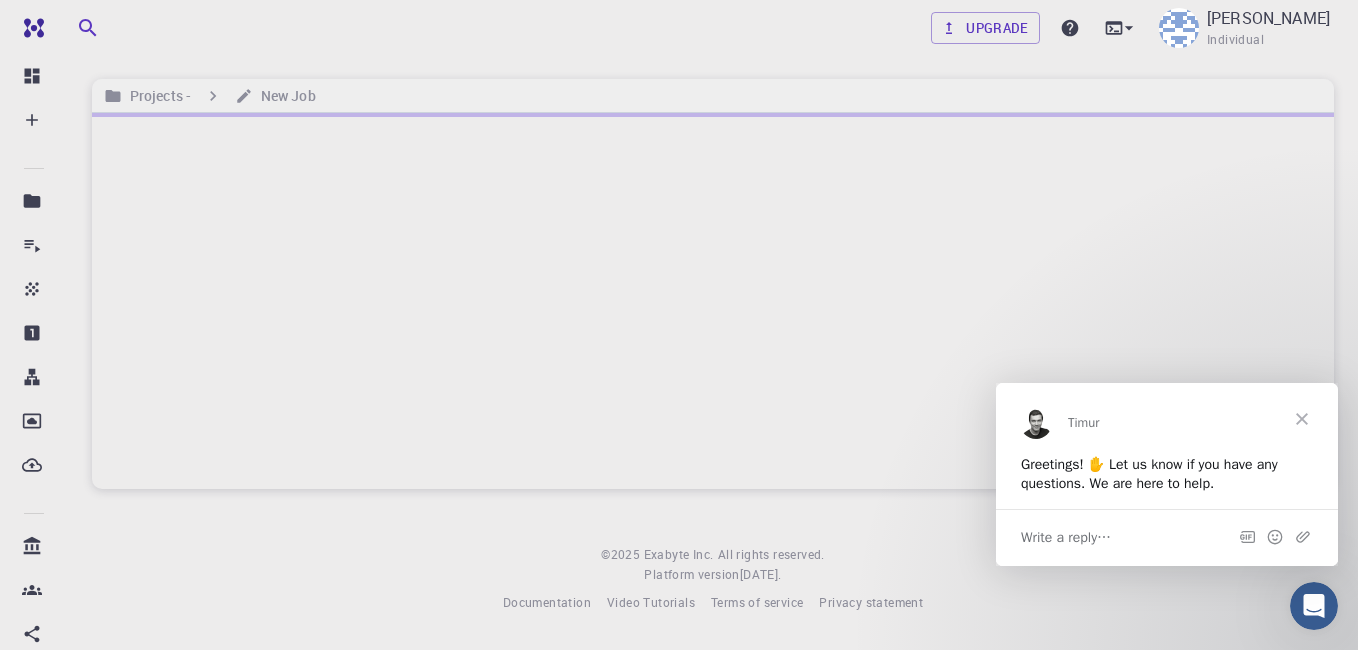 click at bounding box center [1302, 418] 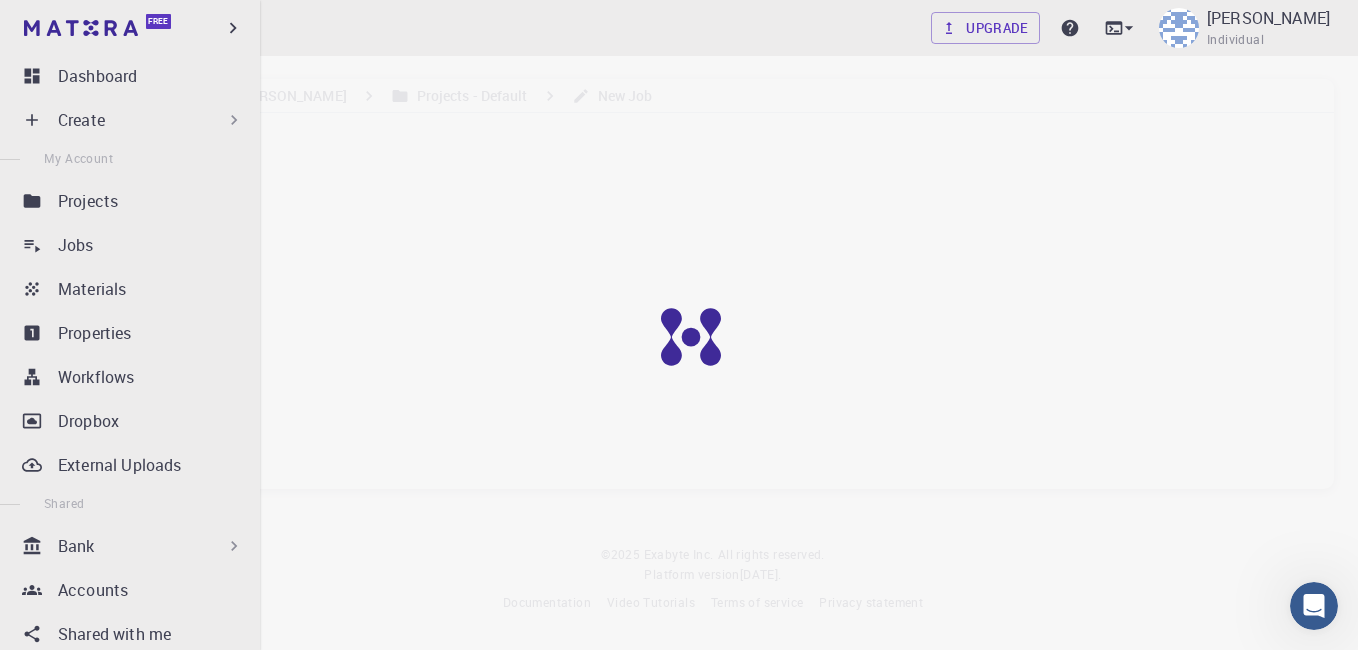 click on "Create" at bounding box center [151, 120] 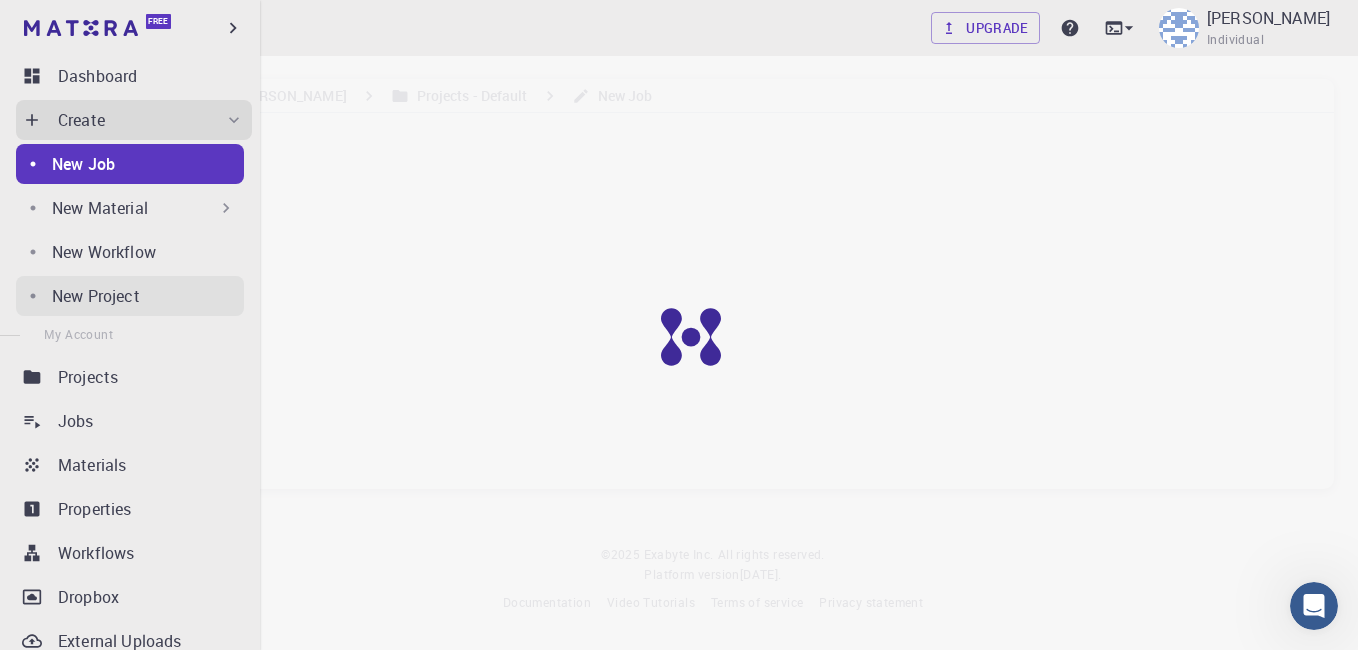 click on "New Project" at bounding box center (96, 296) 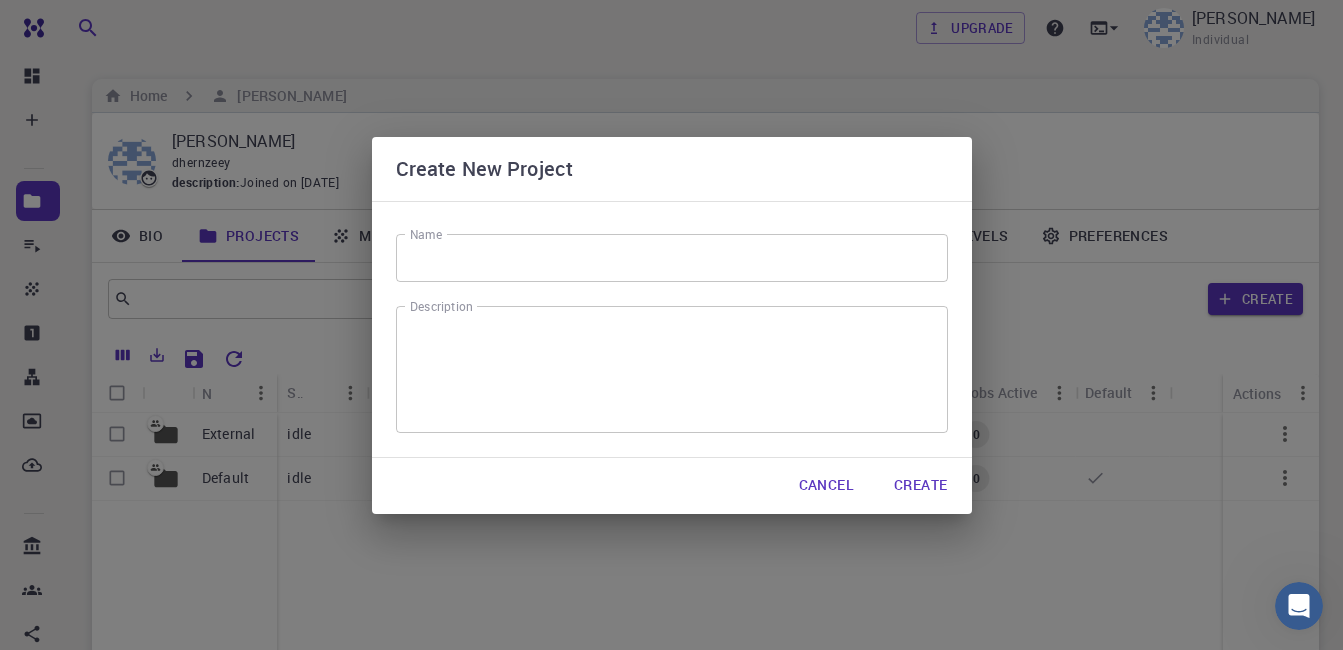 click on "Name" at bounding box center (672, 258) 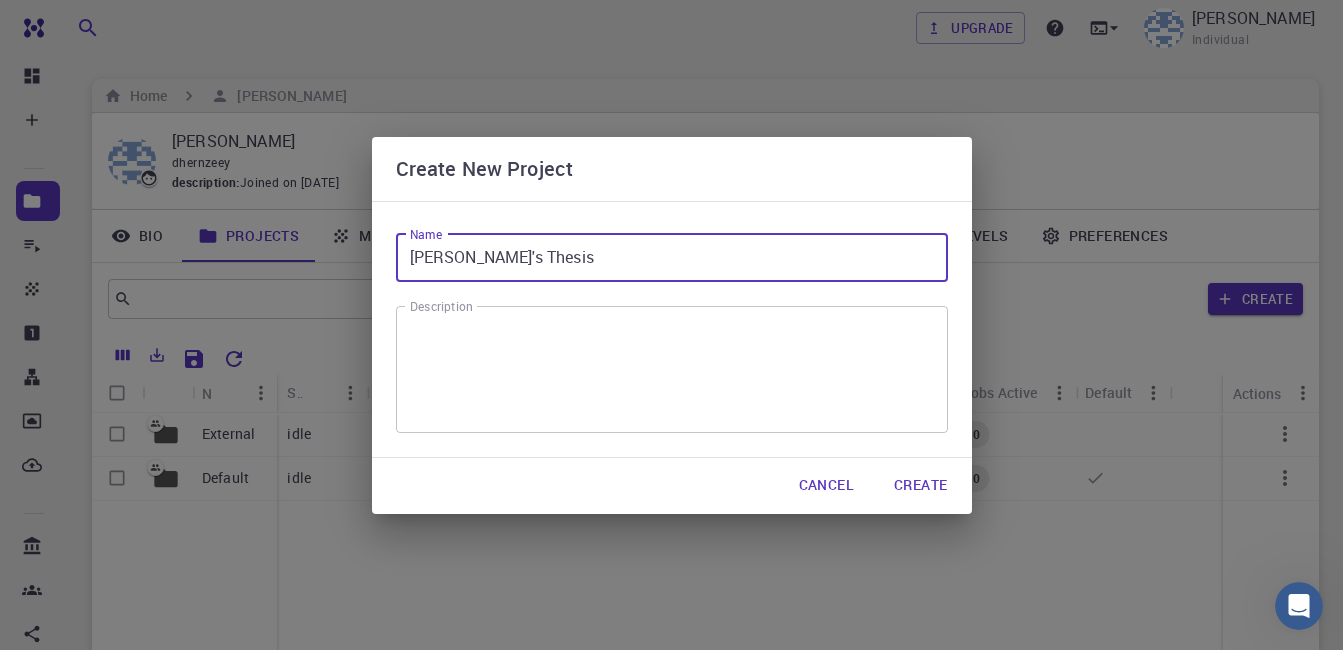 type on "[PERSON_NAME]'s Thesis" 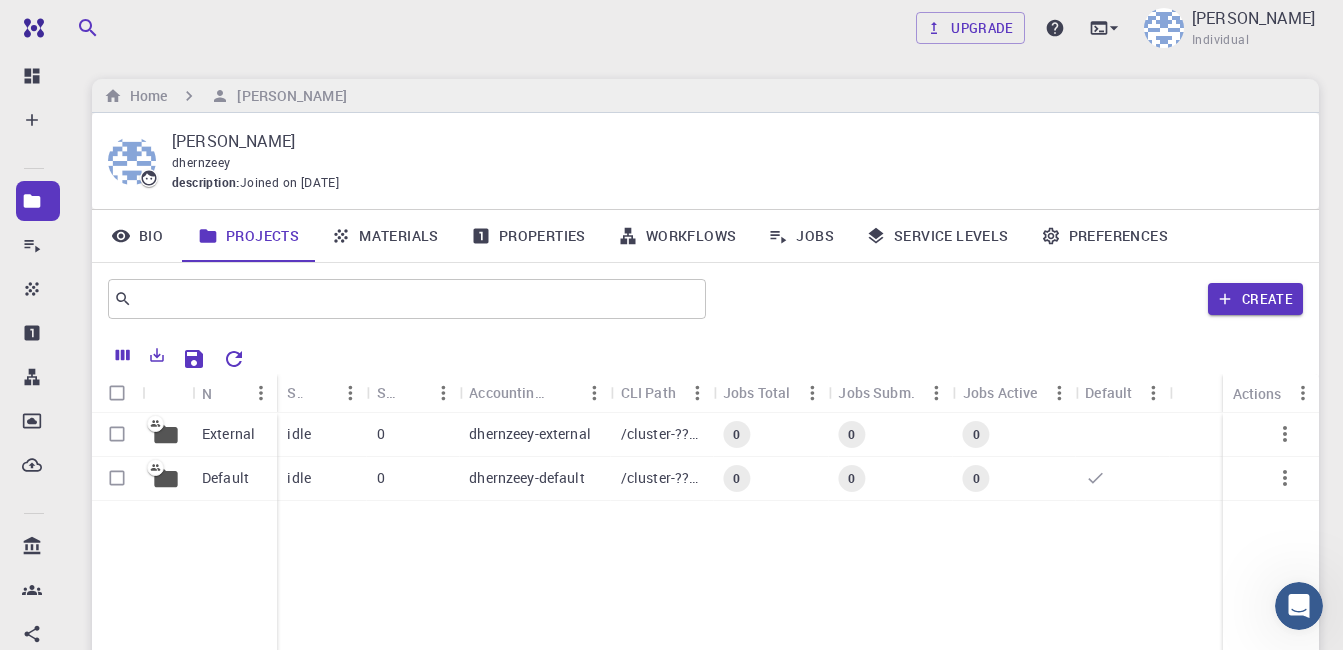 click at bounding box center [117, 393] 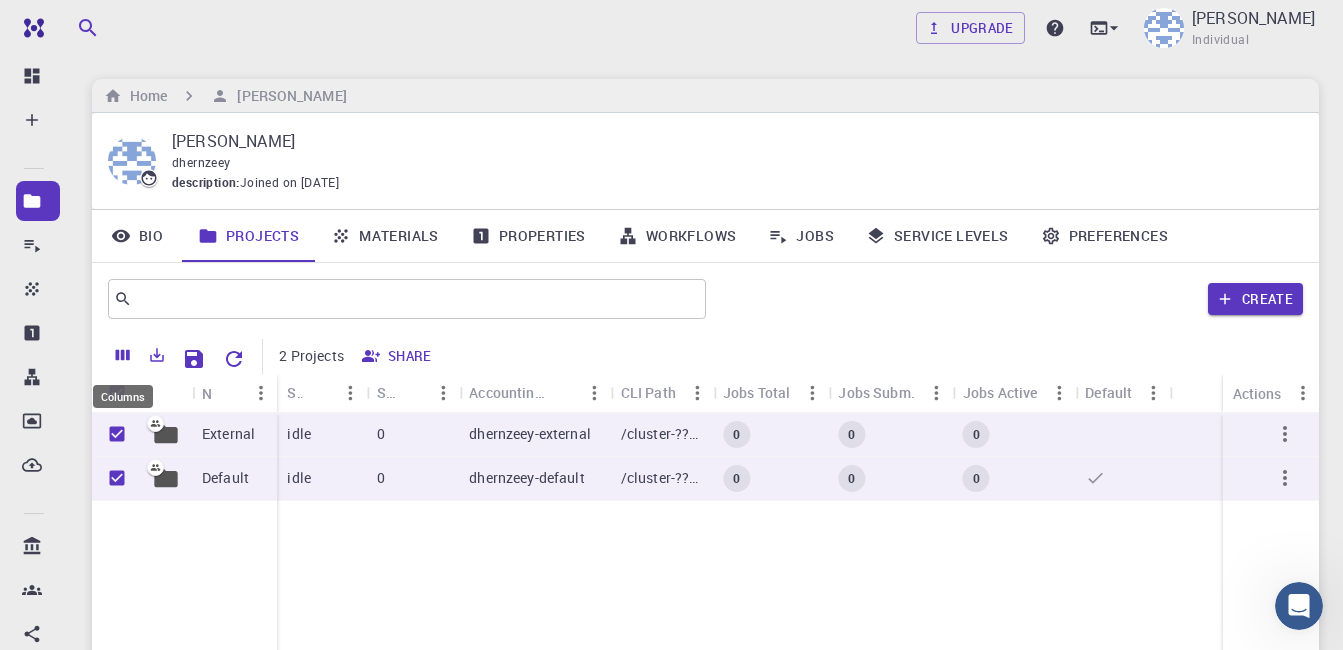 click on "Columns" at bounding box center [123, 396] 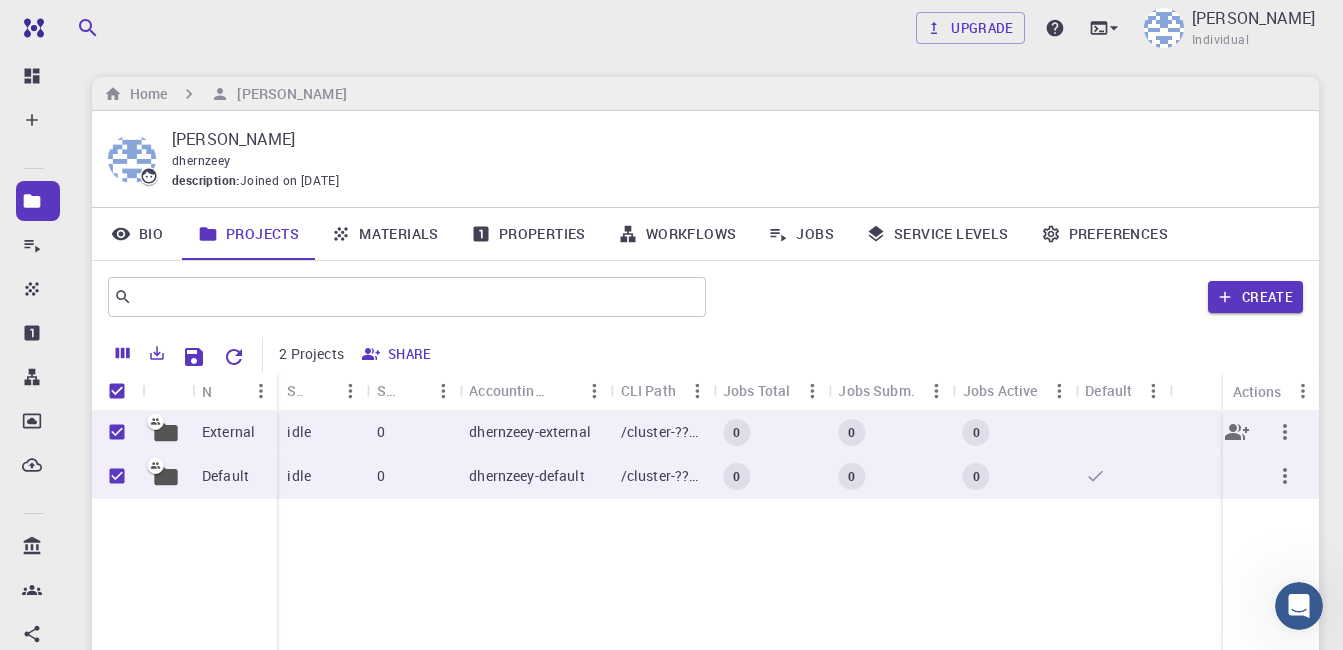 scroll, scrollTop: 0, scrollLeft: 0, axis: both 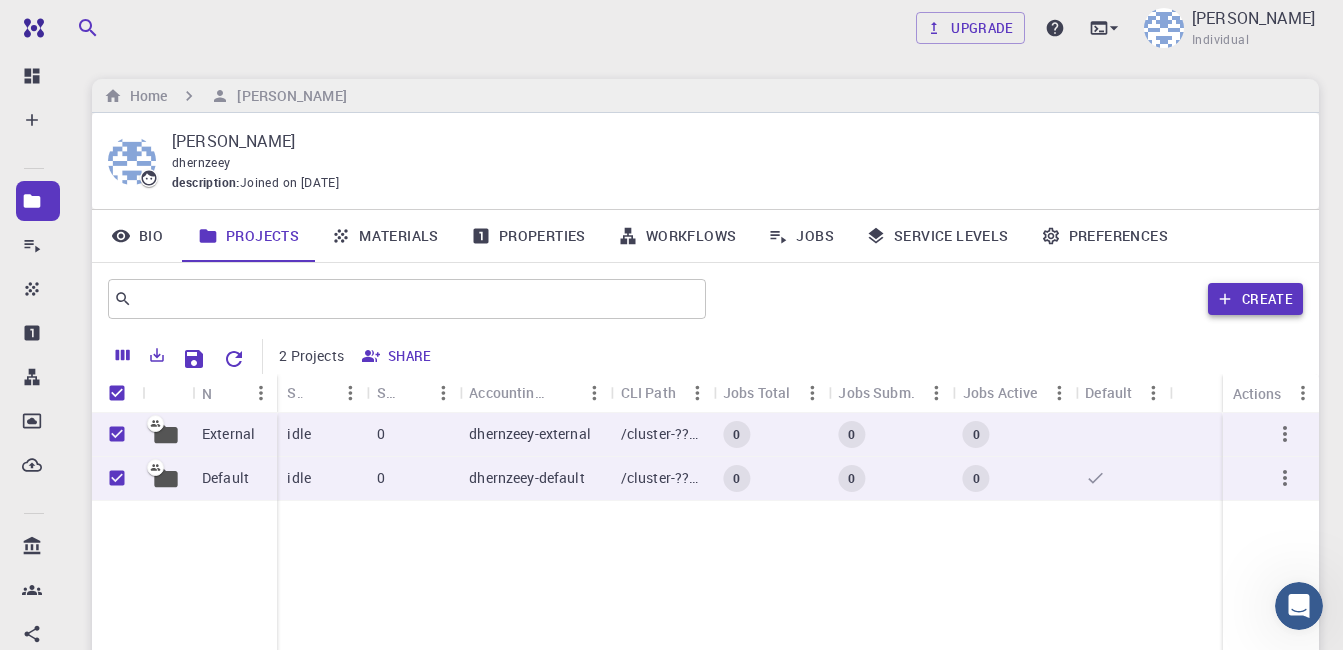 click 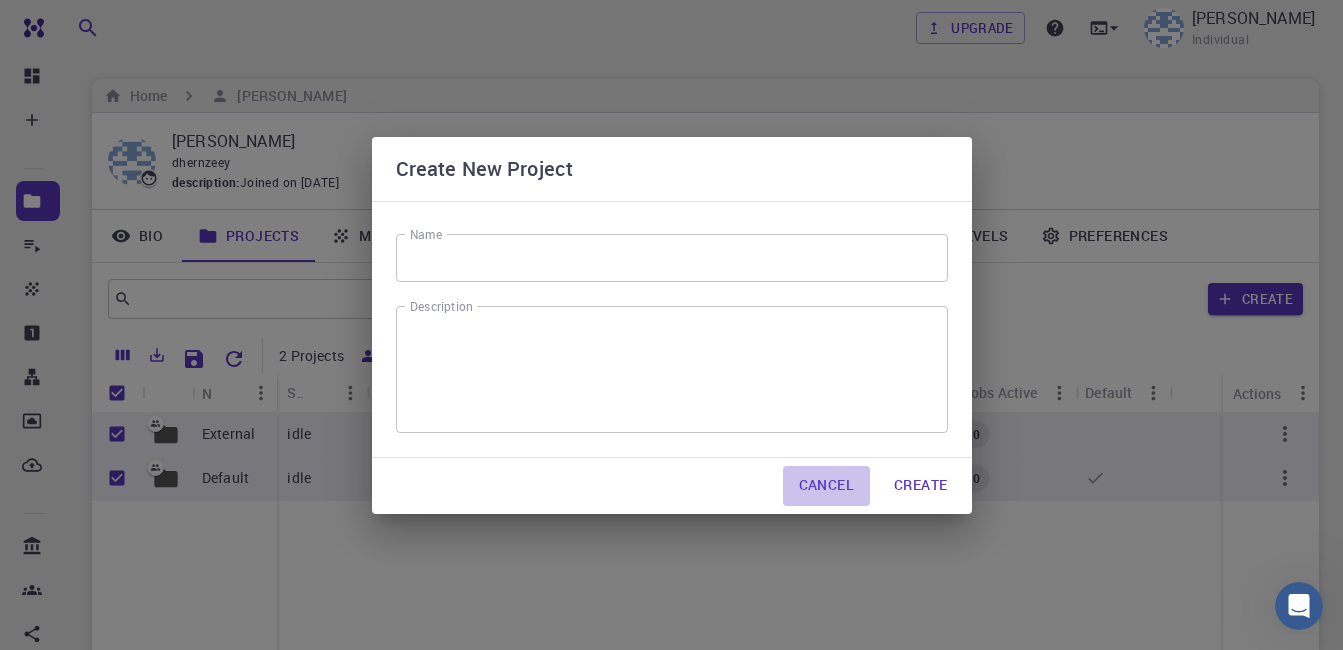 click on "Cancel" at bounding box center (826, 486) 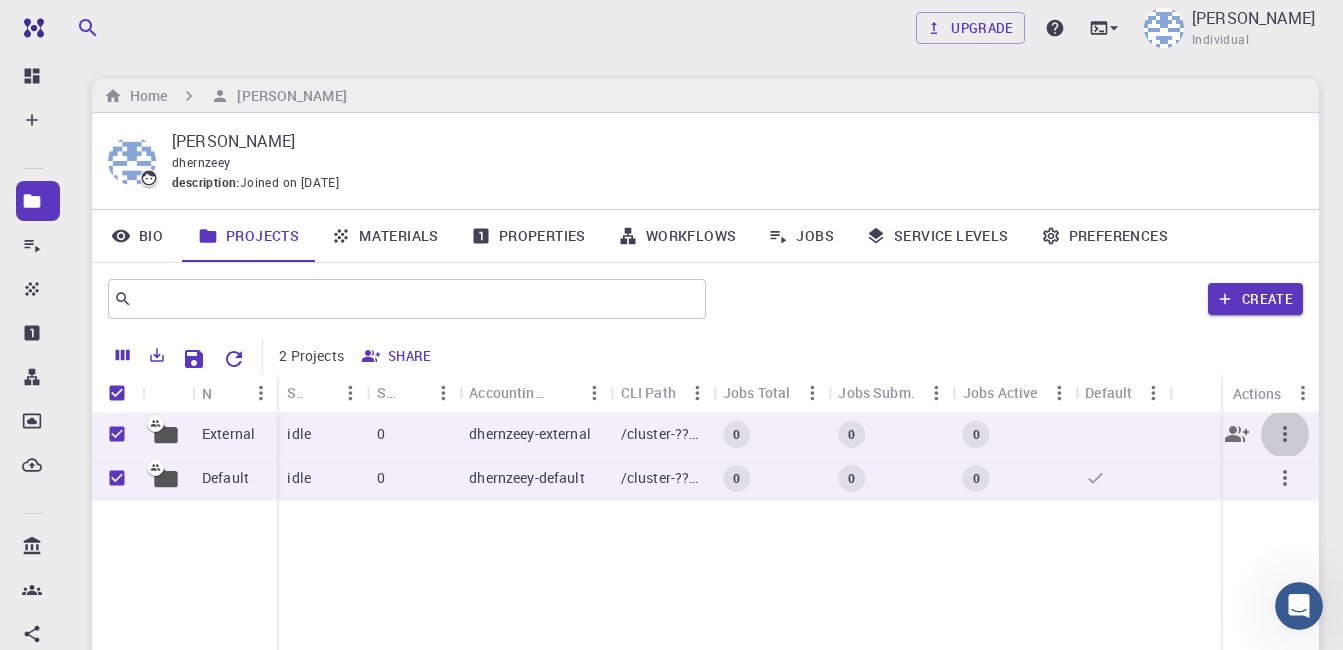 click 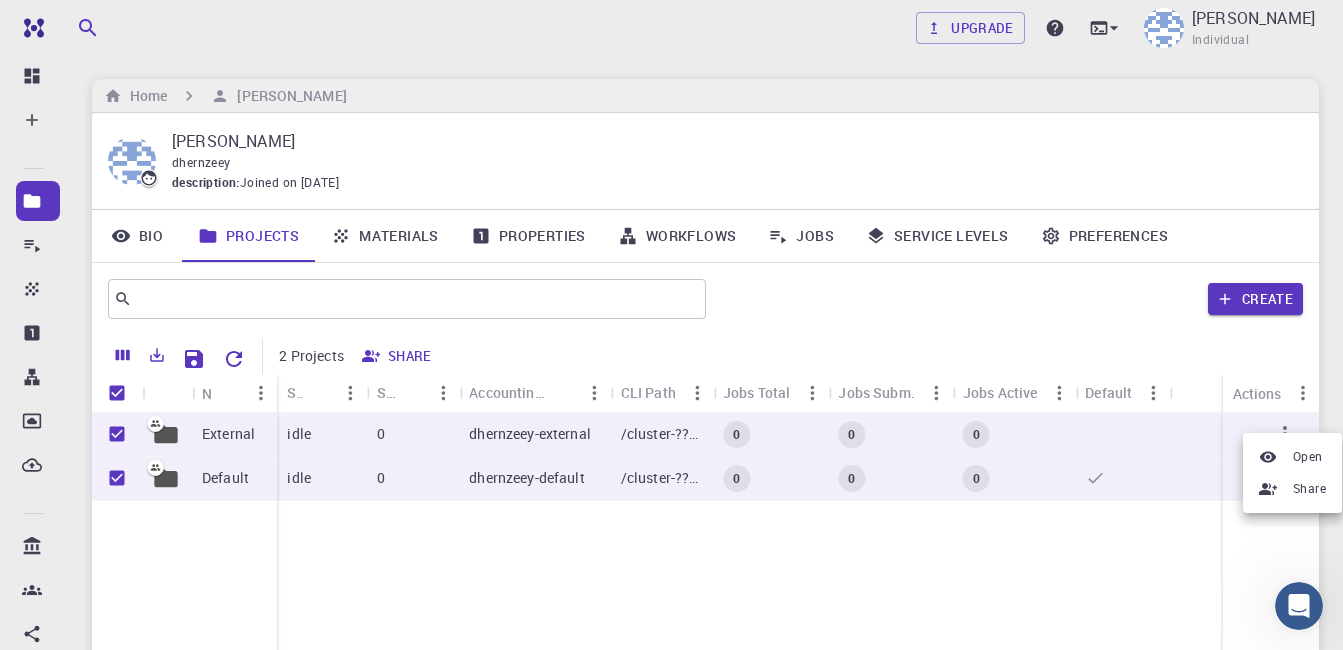 click at bounding box center (671, 325) 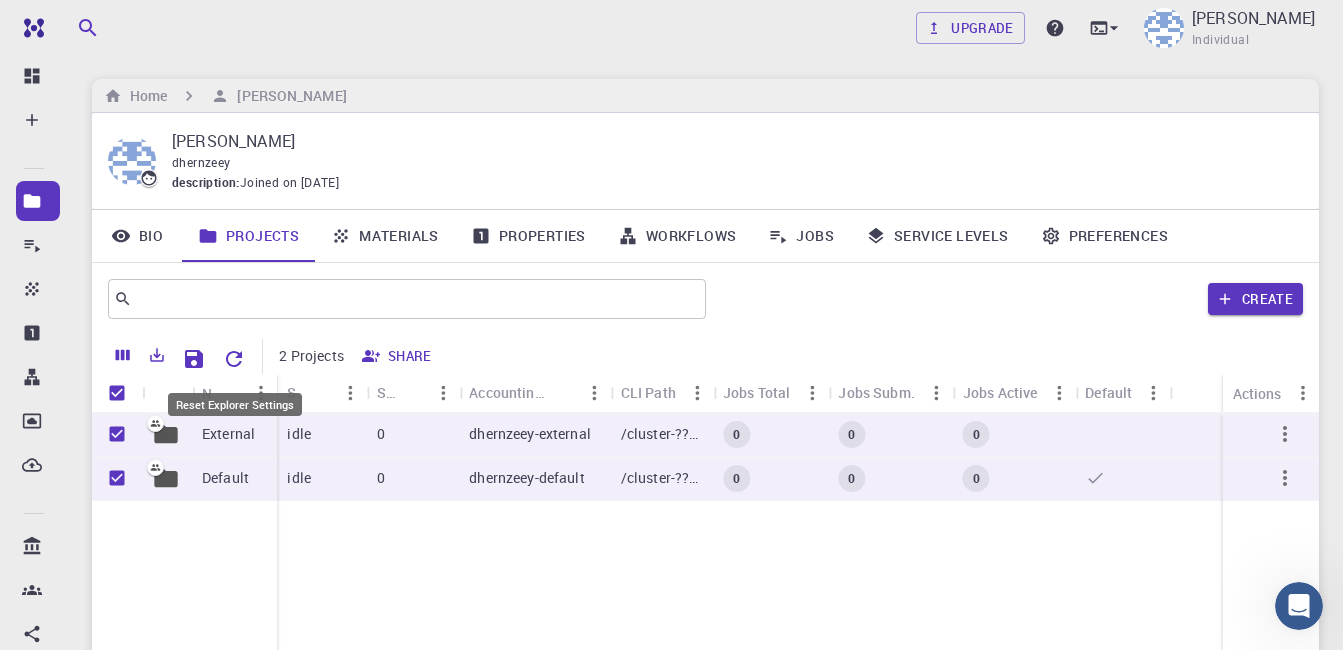 click 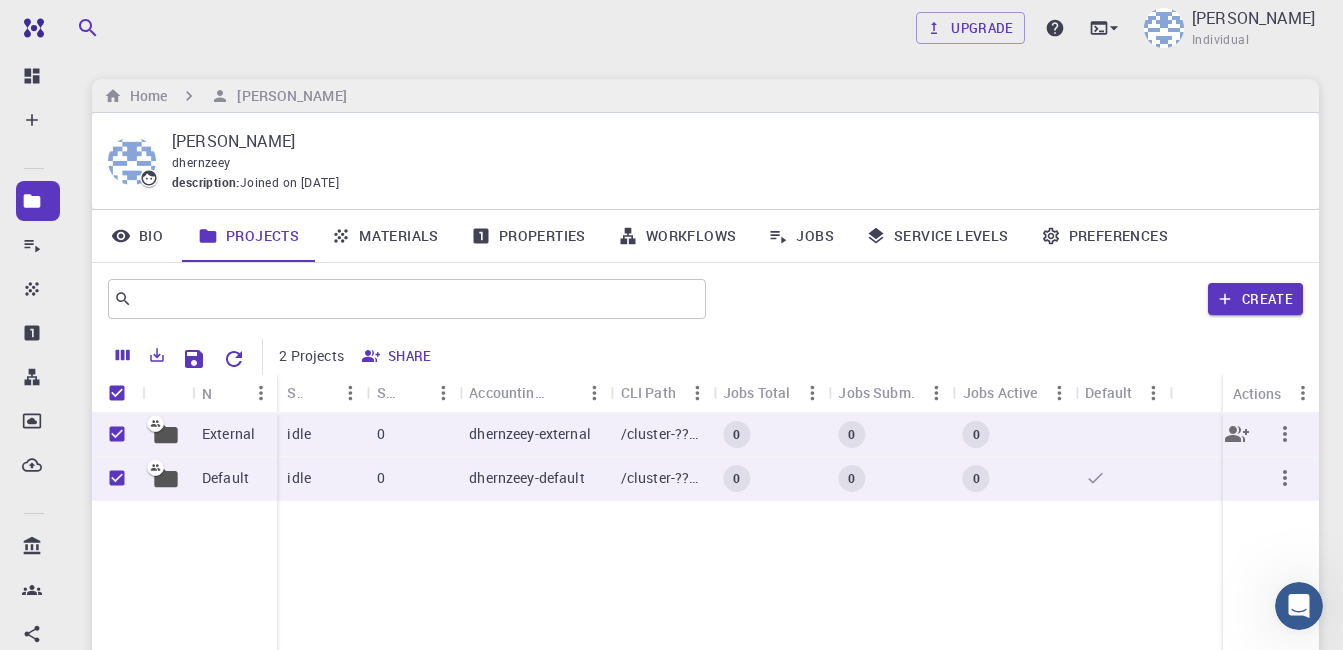 click on "dhernzeey-external" at bounding box center [530, 434] 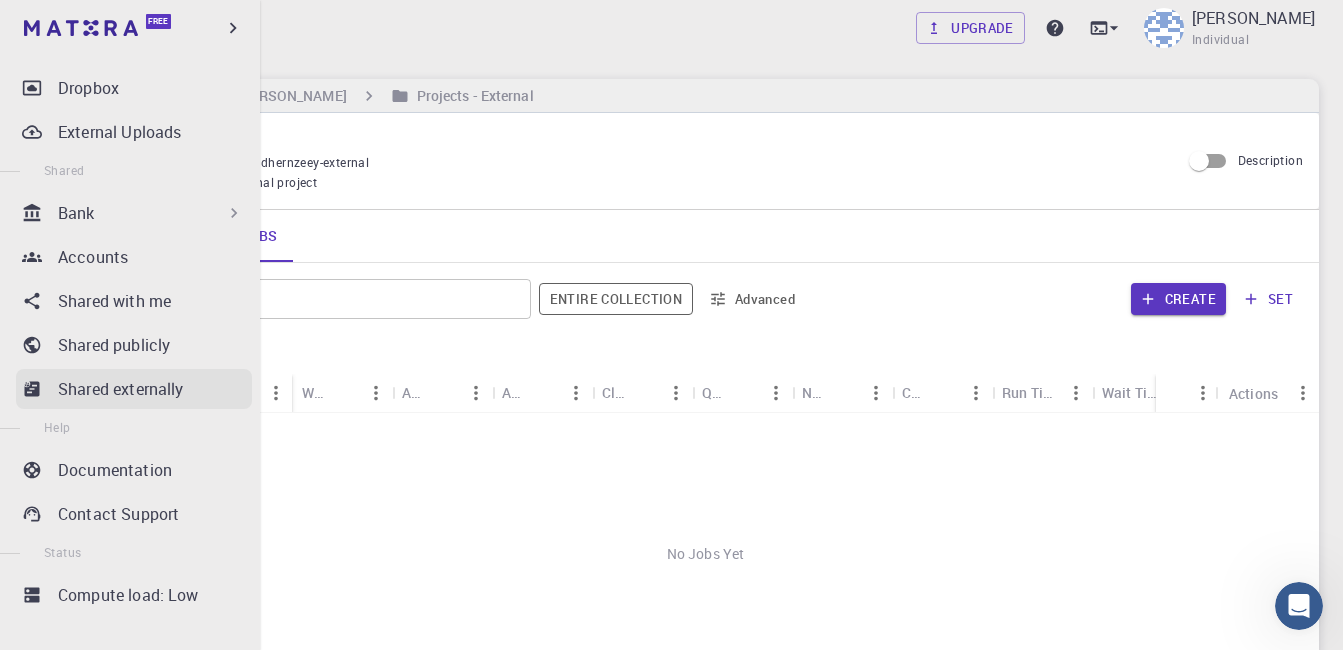 scroll, scrollTop: 346, scrollLeft: 0, axis: vertical 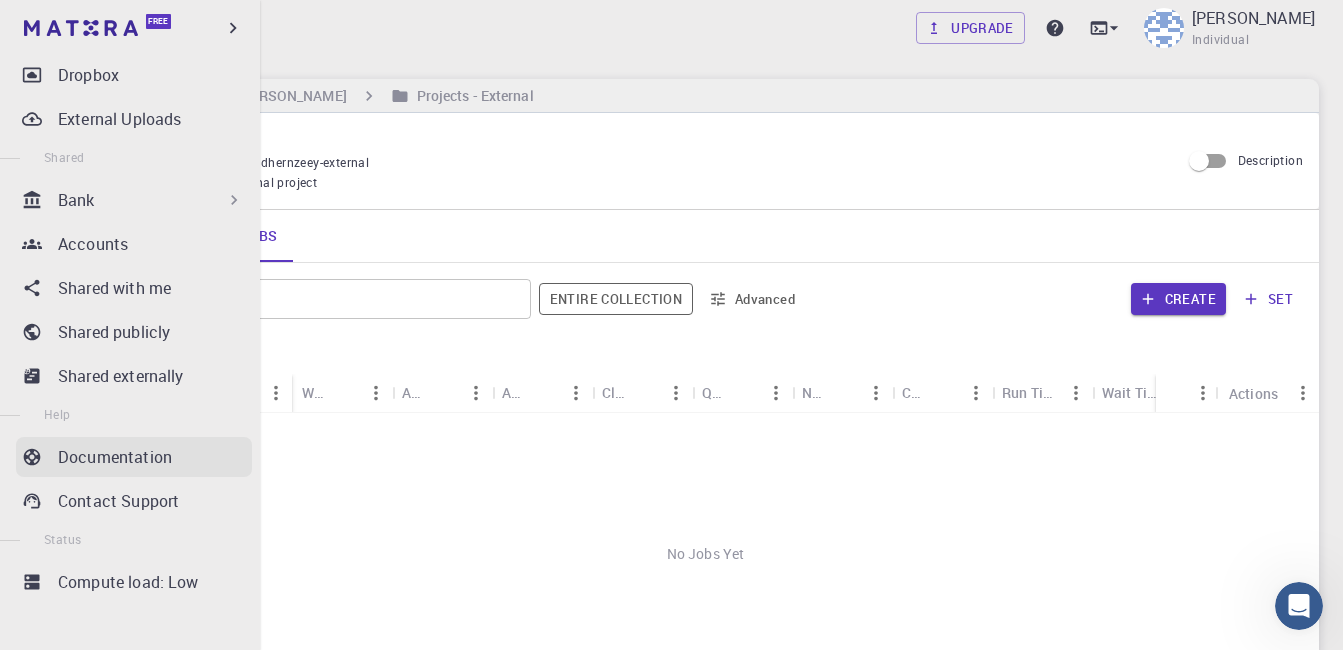 click on "Documentation" at bounding box center (115, 457) 